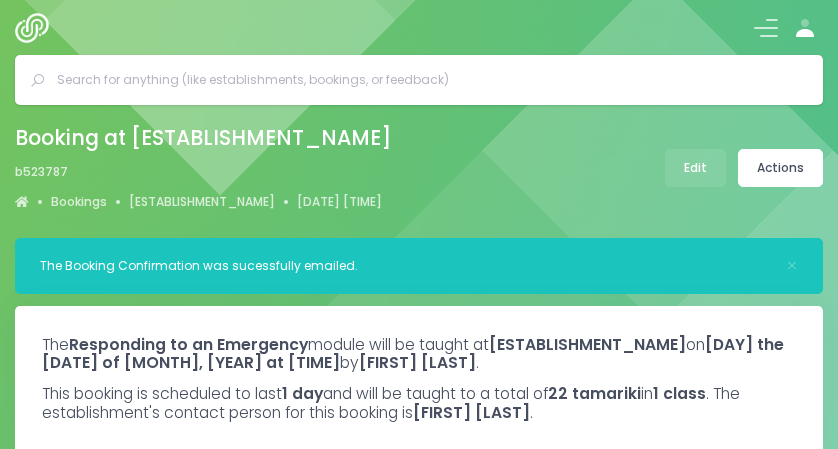 scroll, scrollTop: 0, scrollLeft: 0, axis: both 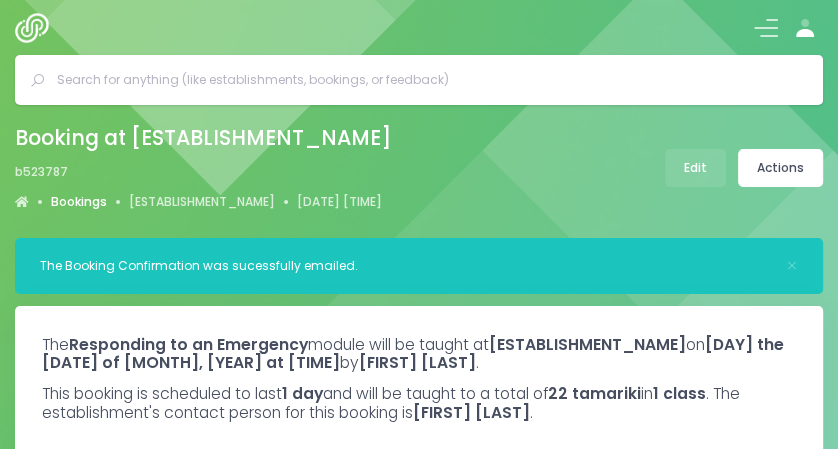 click on "Bookings" at bounding box center (79, 202) 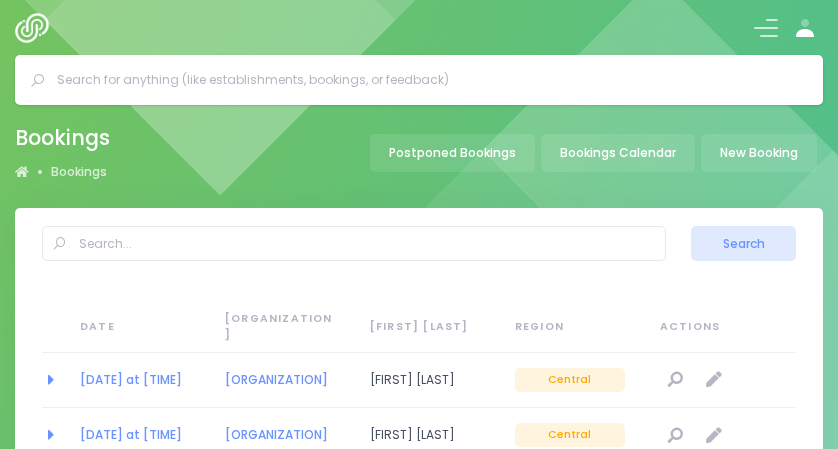scroll, scrollTop: 0, scrollLeft: 0, axis: both 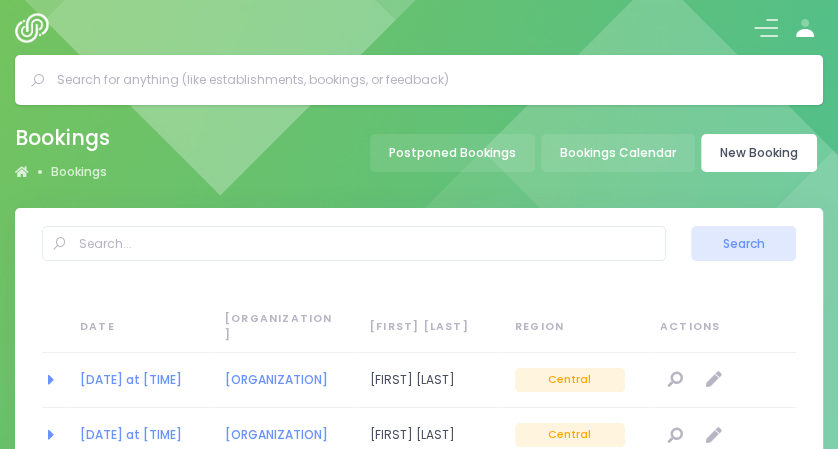 click on "New Booking" at bounding box center (759, 153) 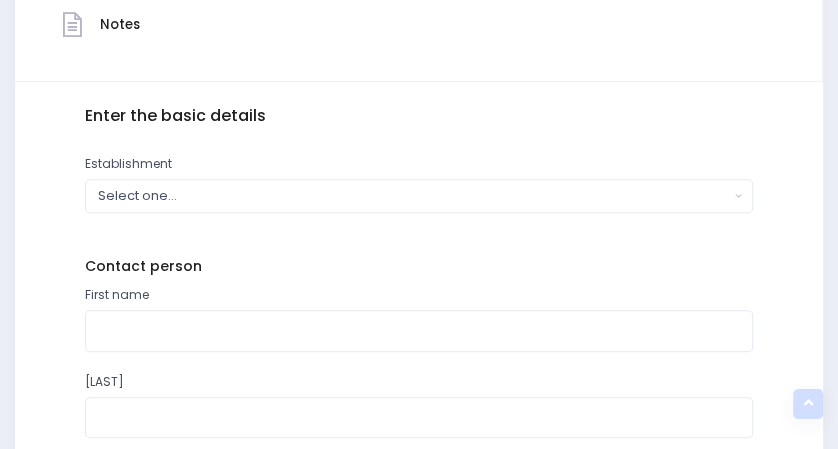 scroll, scrollTop: 620, scrollLeft: 0, axis: vertical 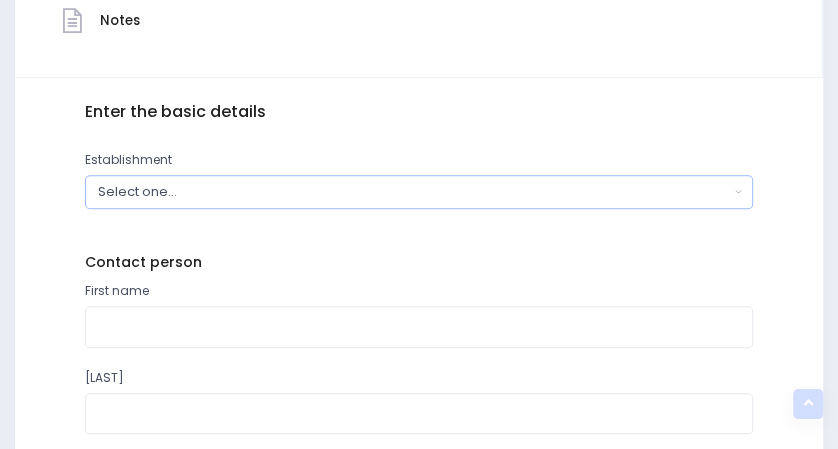 click on "Select one..." at bounding box center (413, 191) 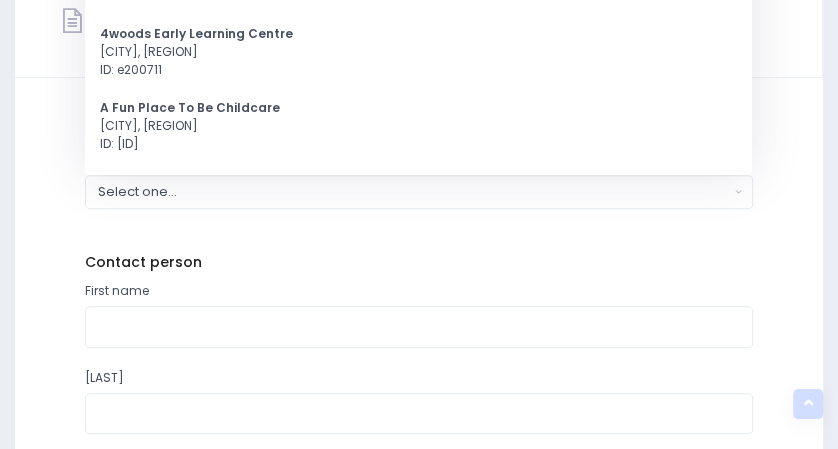 scroll, scrollTop: 270, scrollLeft: 0, axis: vertical 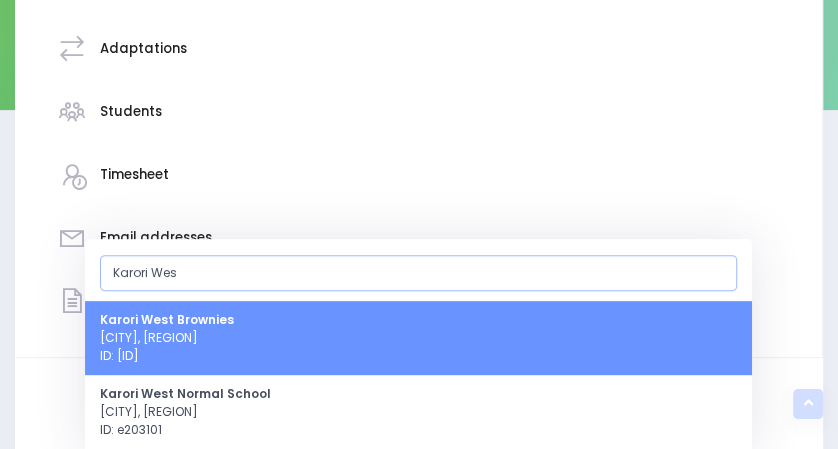 type on "Karori Wes" 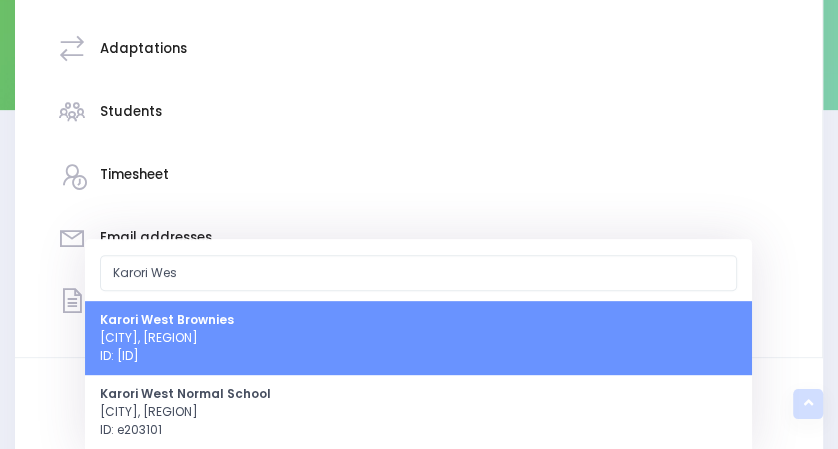 click on "Karori West Brownies Wellington, Central Region ID: e202972" at bounding box center [418, 338] 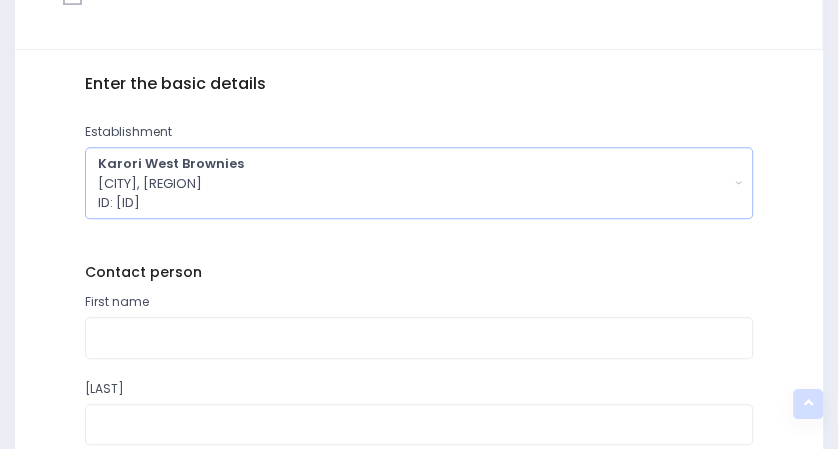 scroll, scrollTop: 649, scrollLeft: 0, axis: vertical 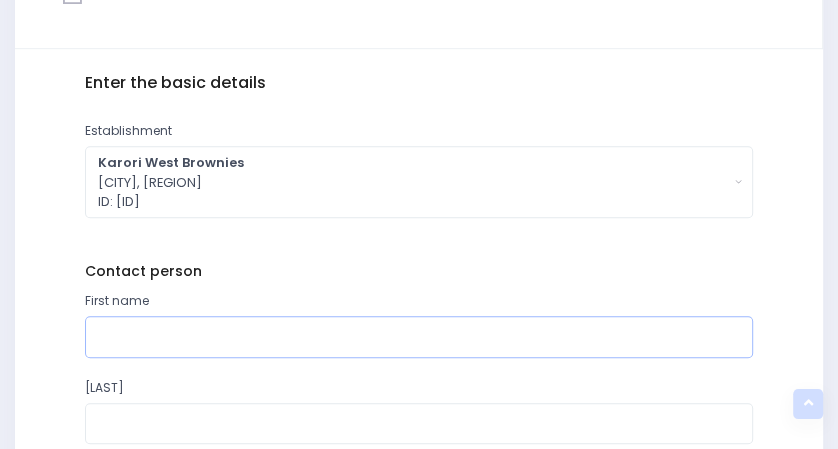 click at bounding box center (418, 336) 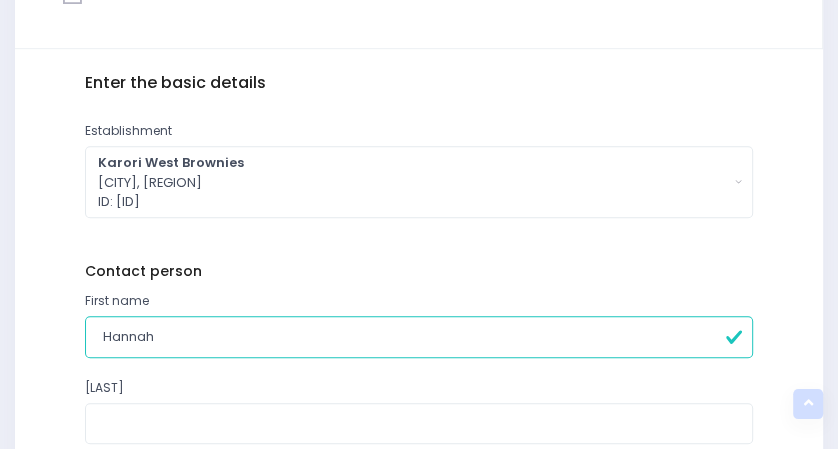 type on "Hannah" 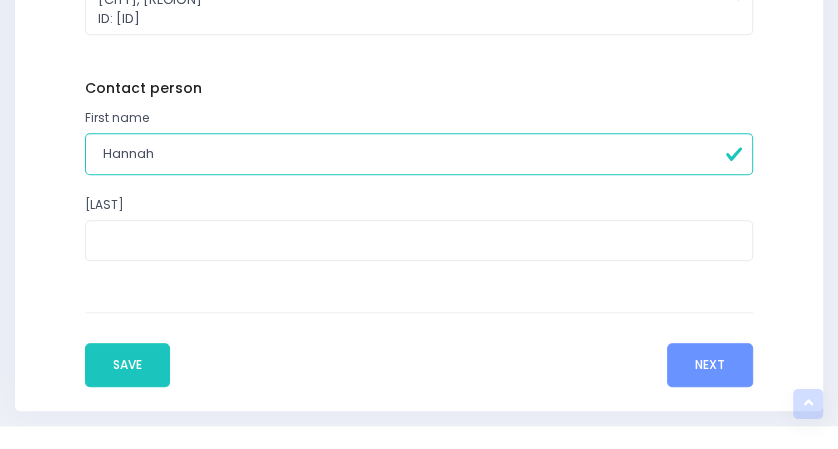scroll, scrollTop: 833, scrollLeft: 0, axis: vertical 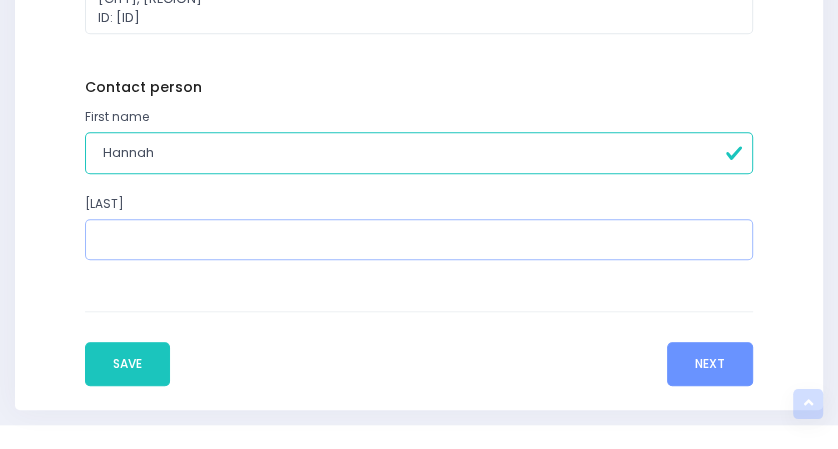 click at bounding box center [418, 239] 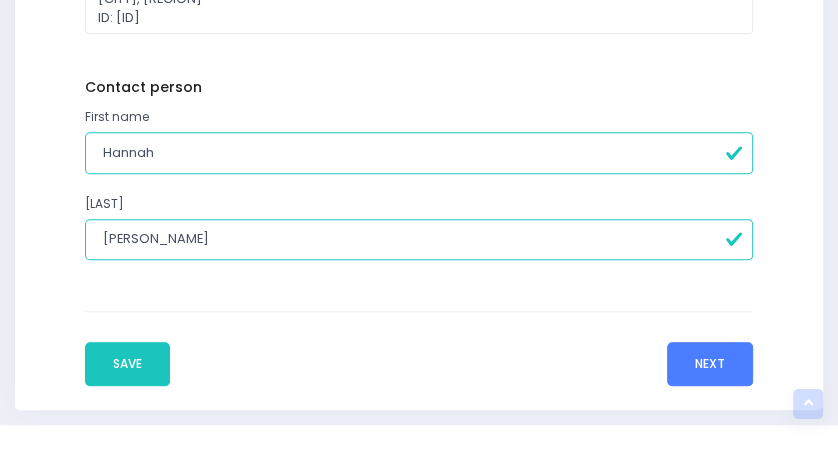 type on "[PERSON_NAME]" 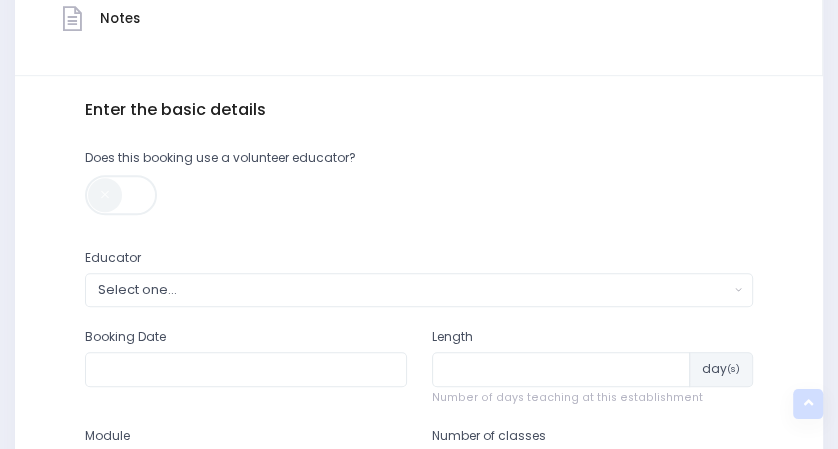 scroll, scrollTop: 624, scrollLeft: 0, axis: vertical 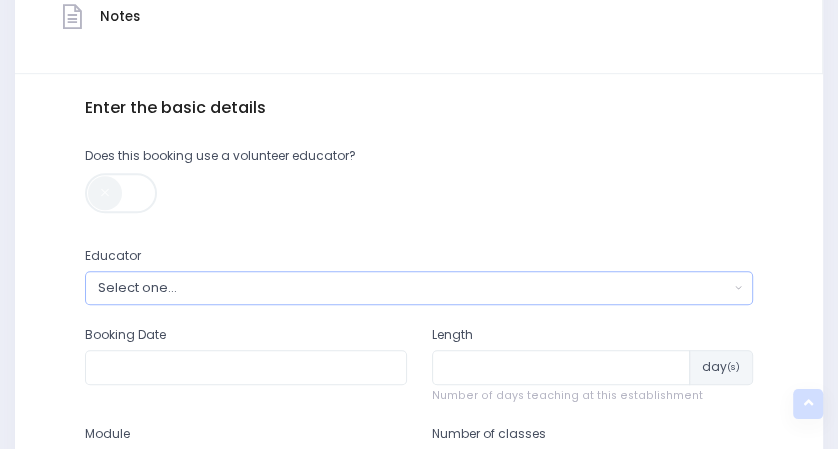 click on "Select one..." at bounding box center [413, 287] 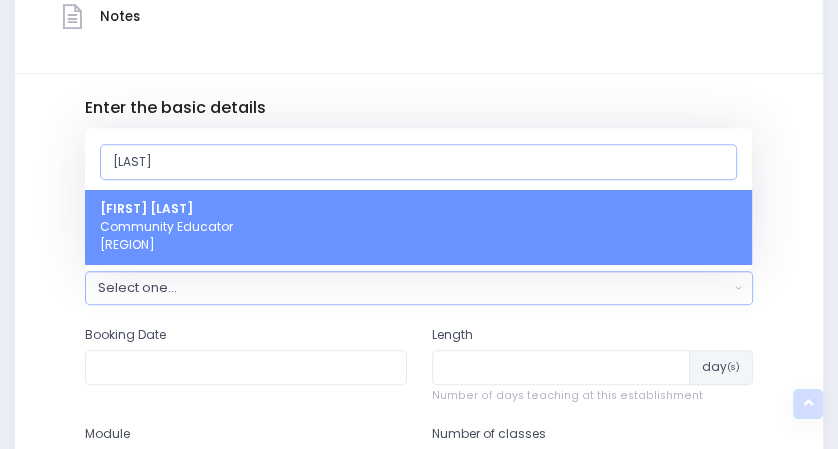 type on "[LAST]" 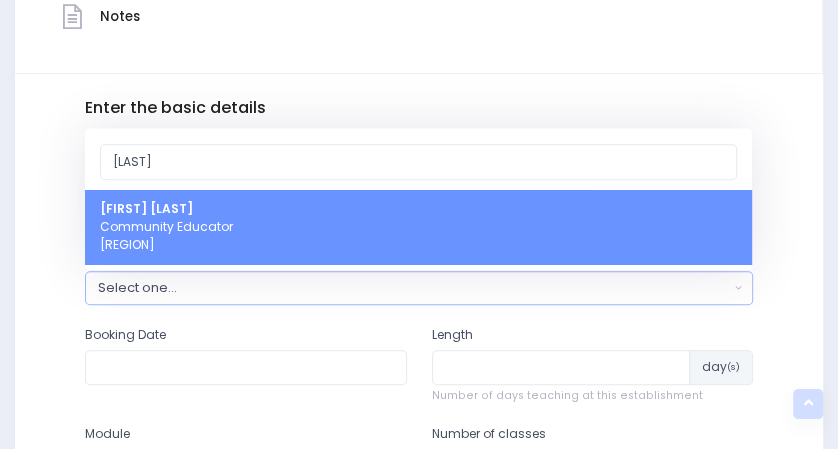 click on "[FIRST] [LAST] Community Educator Central Region" at bounding box center [418, 227] 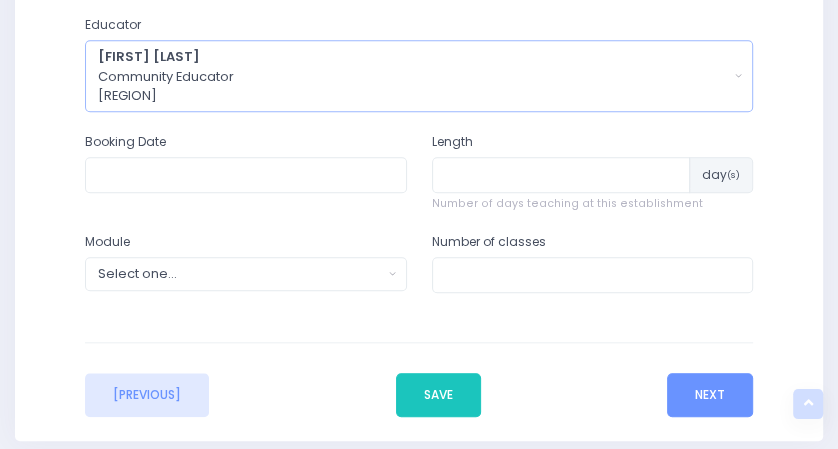 scroll, scrollTop: 856, scrollLeft: 0, axis: vertical 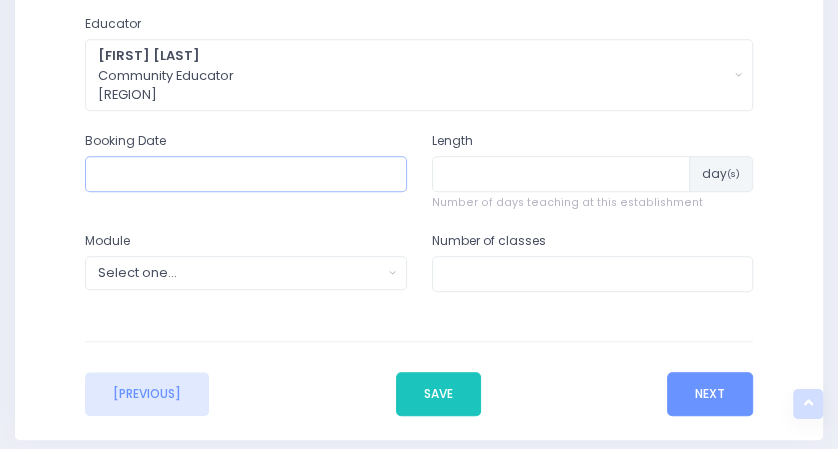 click at bounding box center [245, 174] 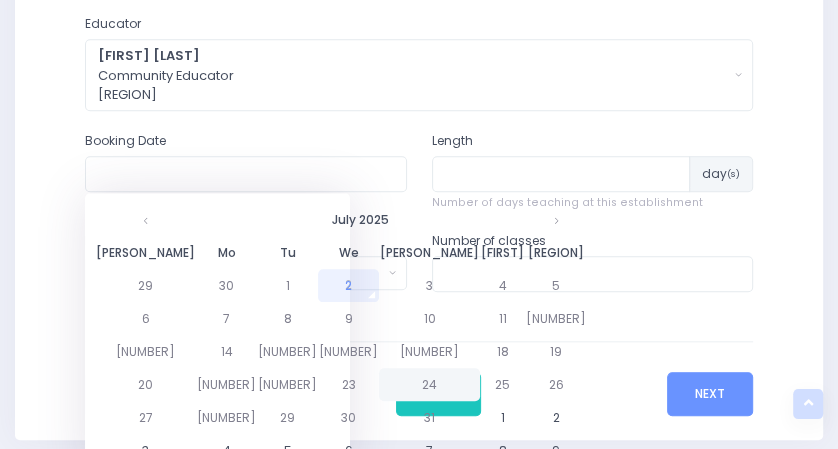 click on "24" at bounding box center [429, 285] 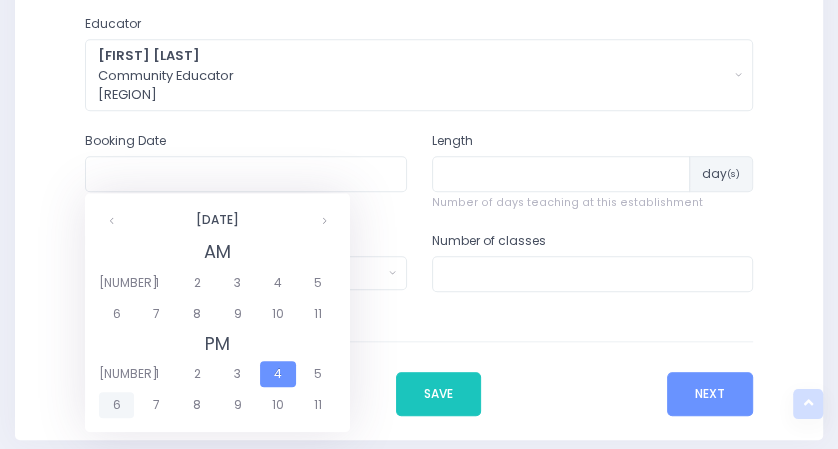 click on "6" at bounding box center (116, 405) 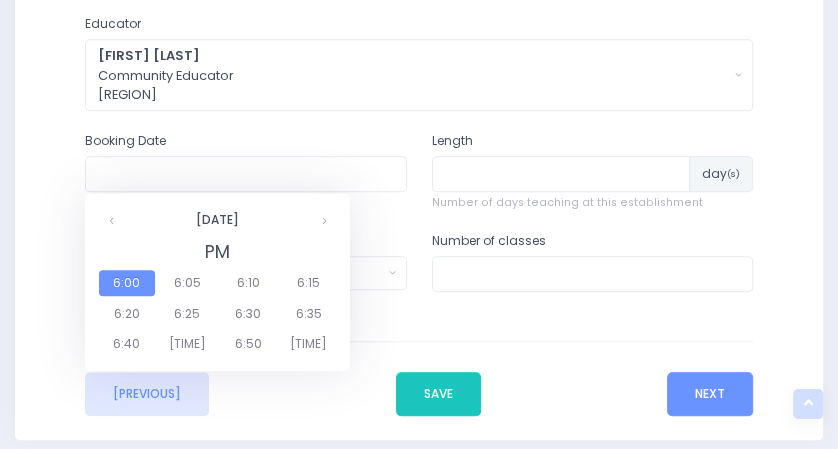 click on "6:00" at bounding box center [127, 283] 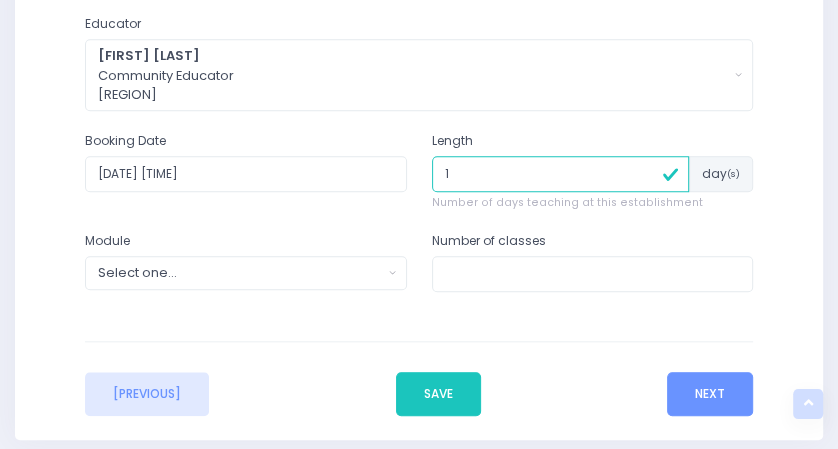 type on "1" 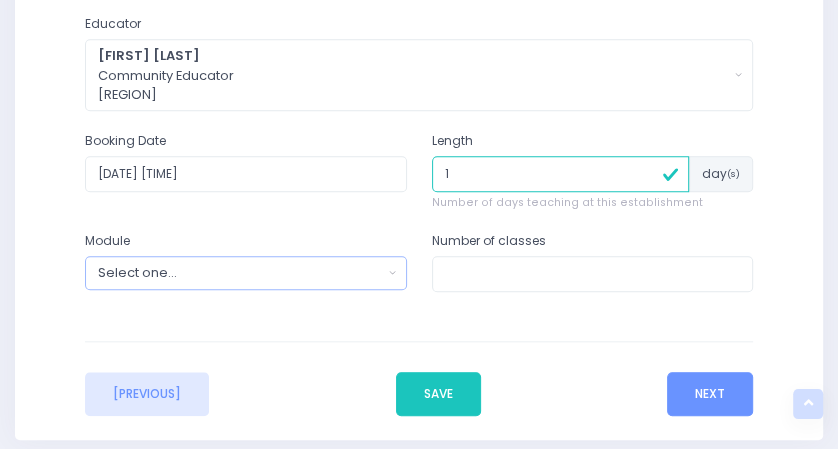 click on "Select one..." at bounding box center (240, 272) 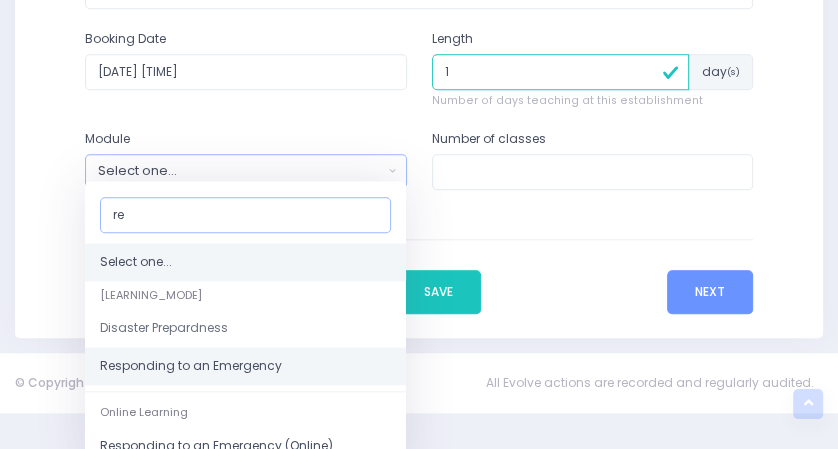 type on "re" 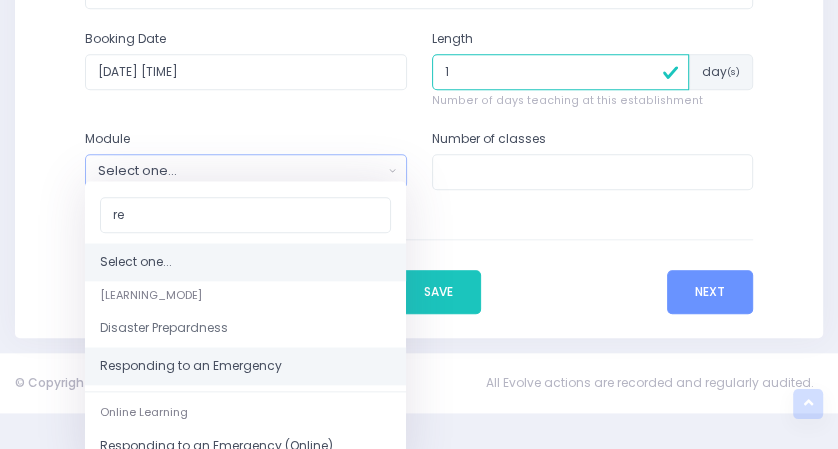 click on "Responding to an Emergency" at bounding box center [245, 366] 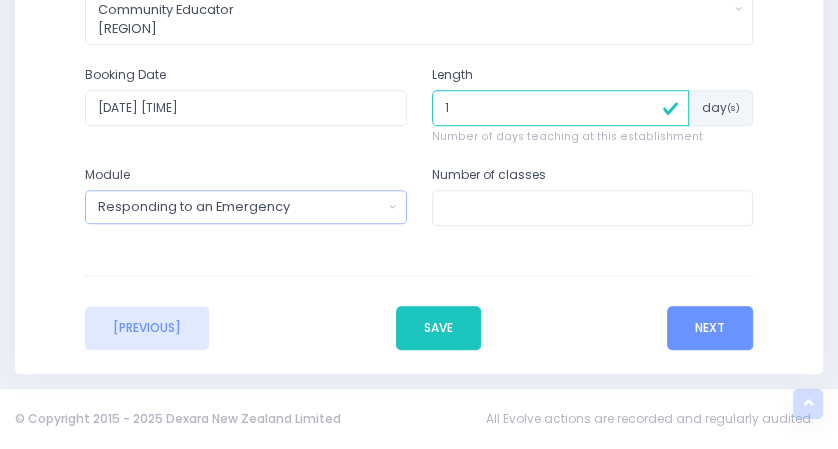 scroll, scrollTop: 920, scrollLeft: 0, axis: vertical 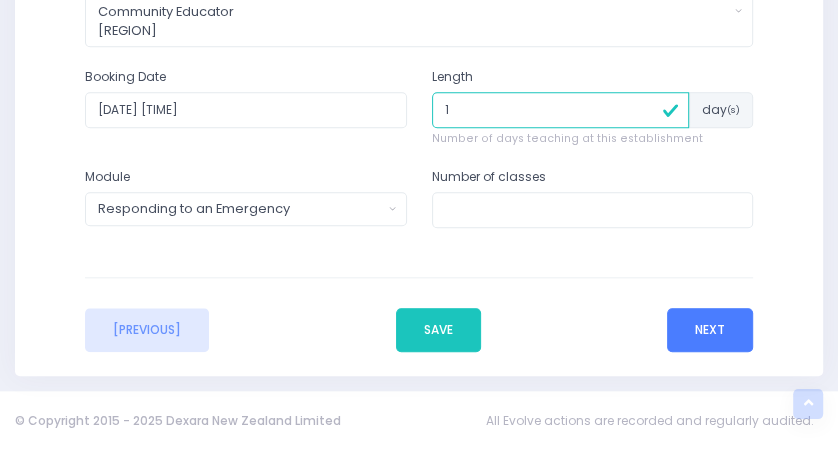 click on "Next" at bounding box center (710, 330) 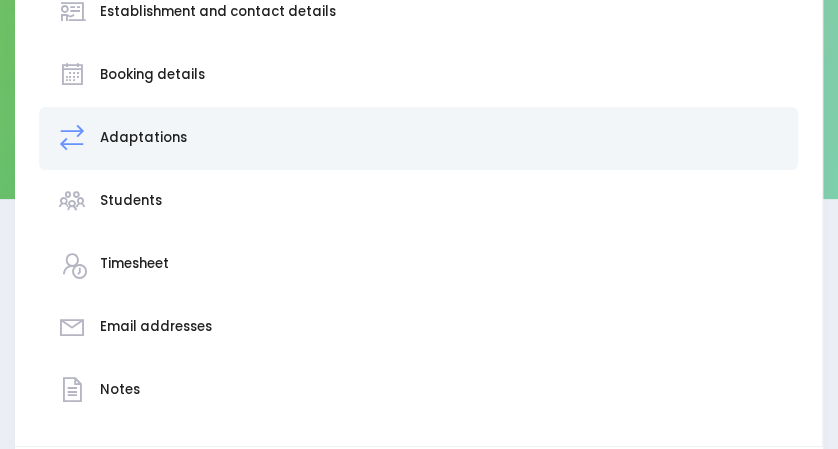 scroll, scrollTop: 0, scrollLeft: 0, axis: both 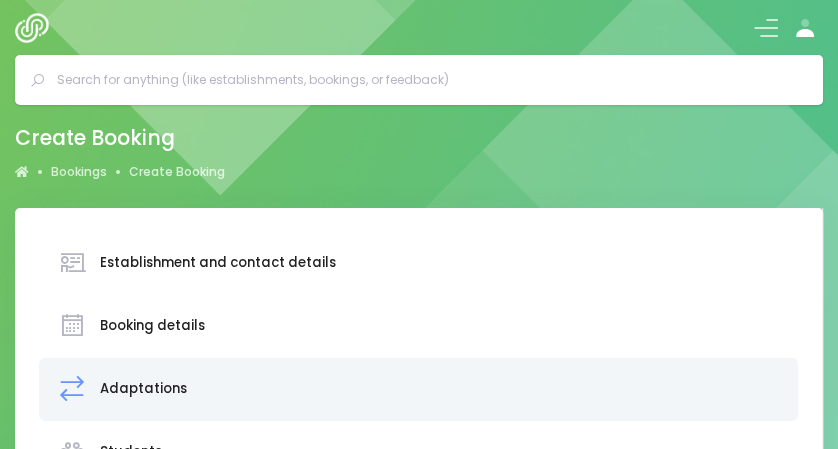 click on "Booking details" at bounding box center (418, 263) 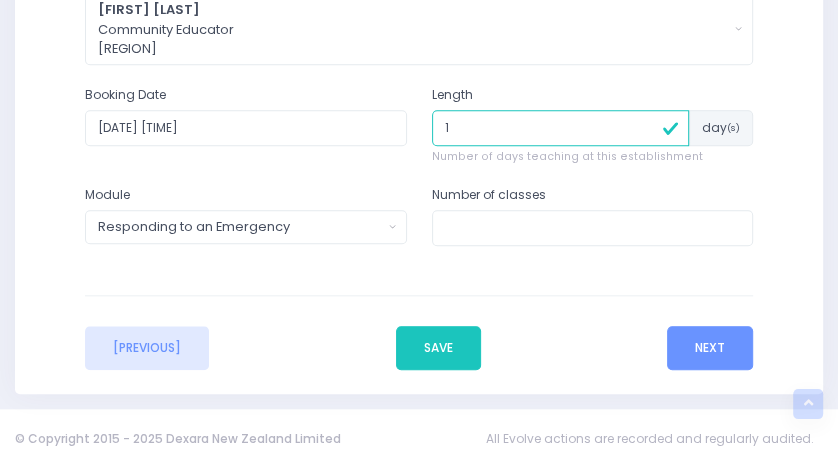 scroll, scrollTop: 920, scrollLeft: 0, axis: vertical 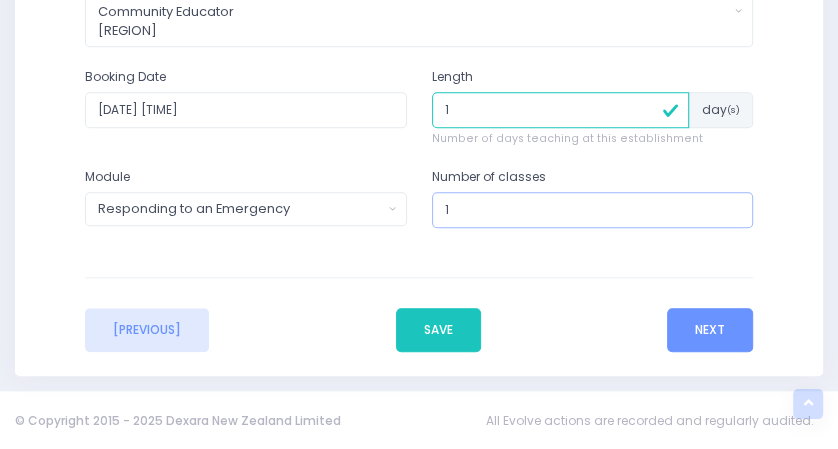 type on "1" 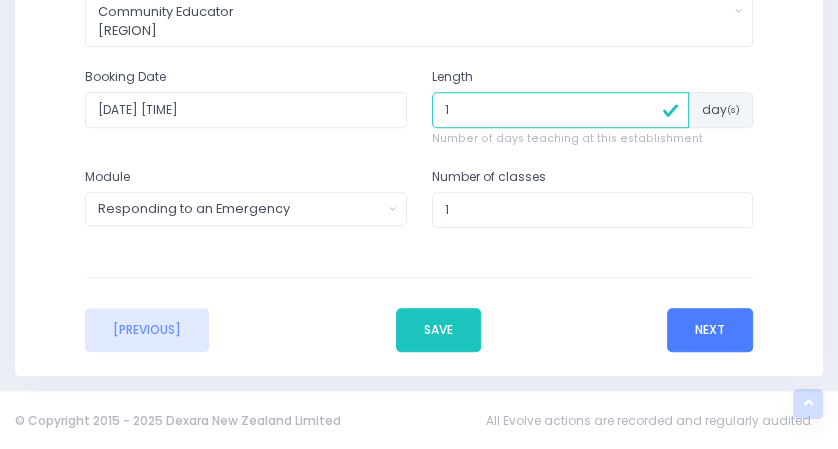 click on "Next" at bounding box center [710, 330] 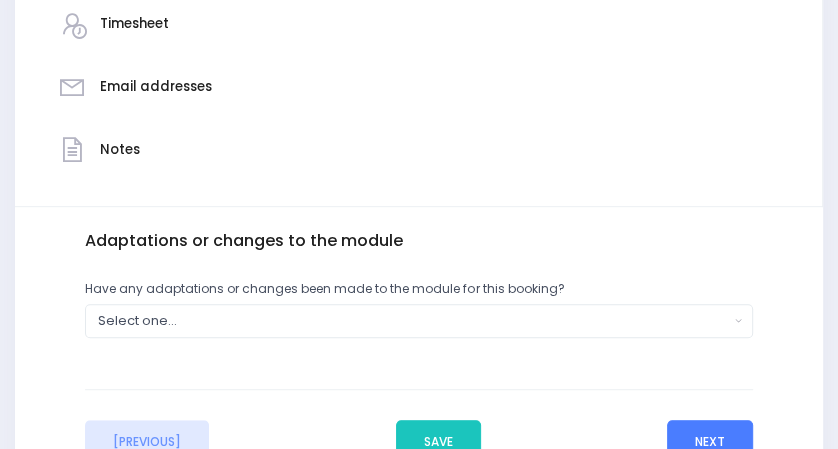 scroll, scrollTop: 603, scrollLeft: 0, axis: vertical 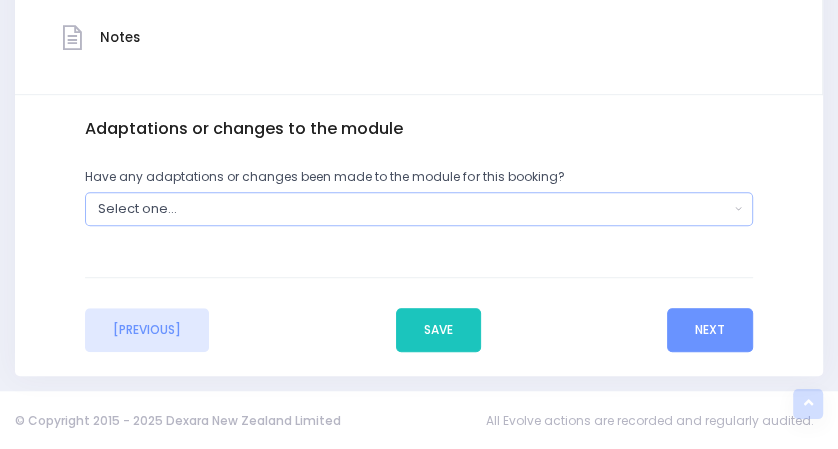 click on "Select one..." at bounding box center (418, 208) 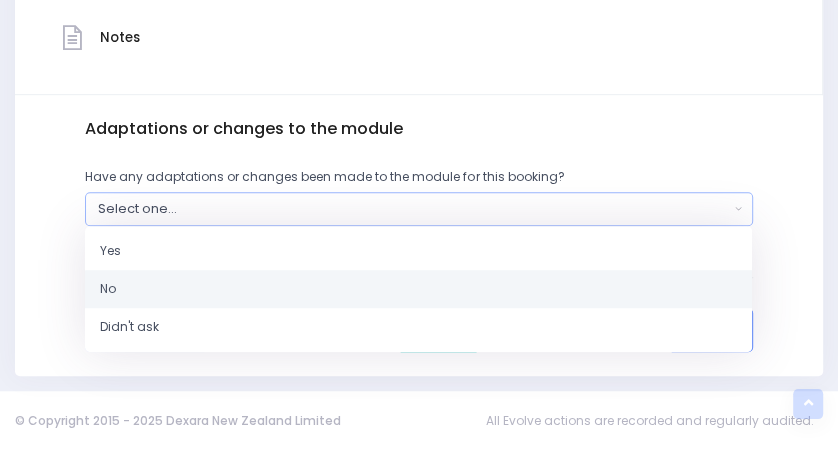 click on "No" at bounding box center (418, 289) 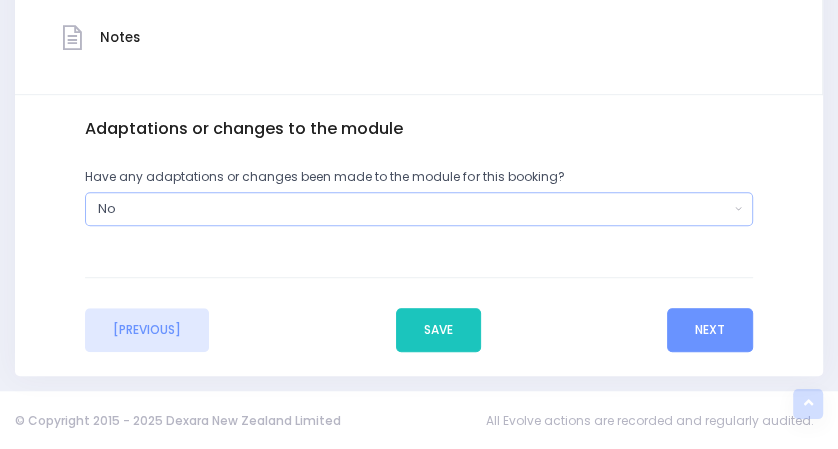 click on "No" at bounding box center [0, 0] 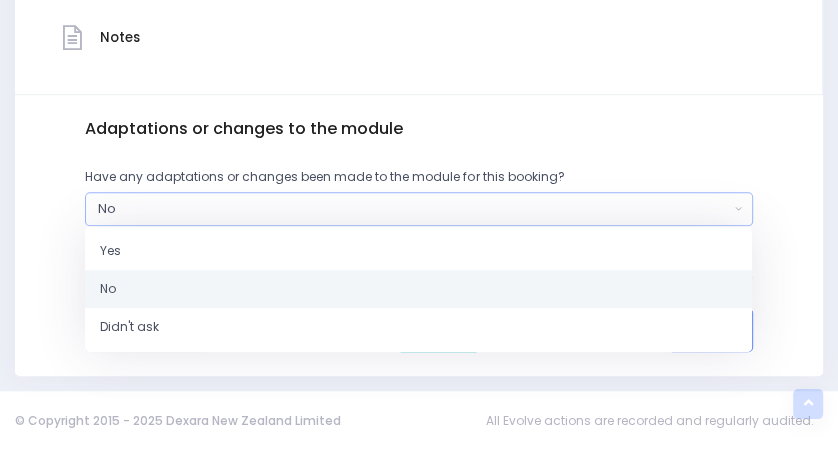 click on "No" at bounding box center (418, 289) 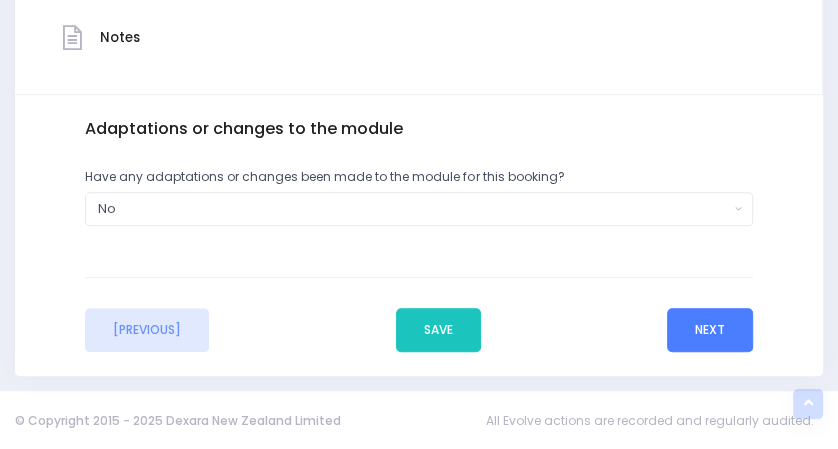 click on "Next" at bounding box center (710, 330) 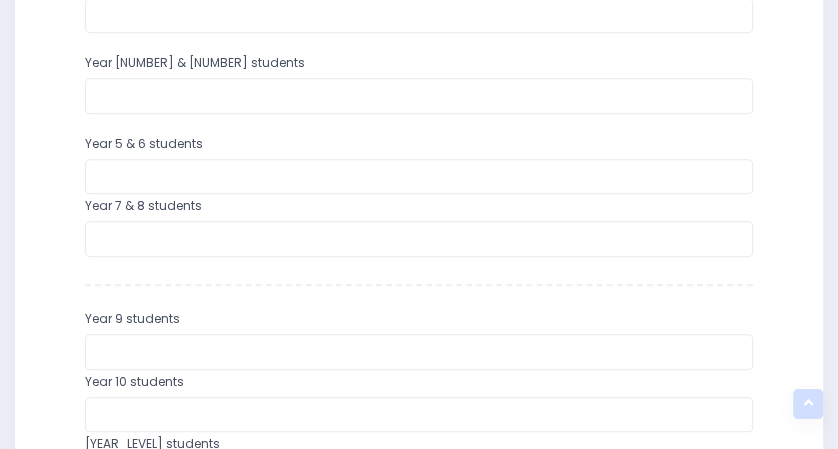 scroll, scrollTop: 911, scrollLeft: 0, axis: vertical 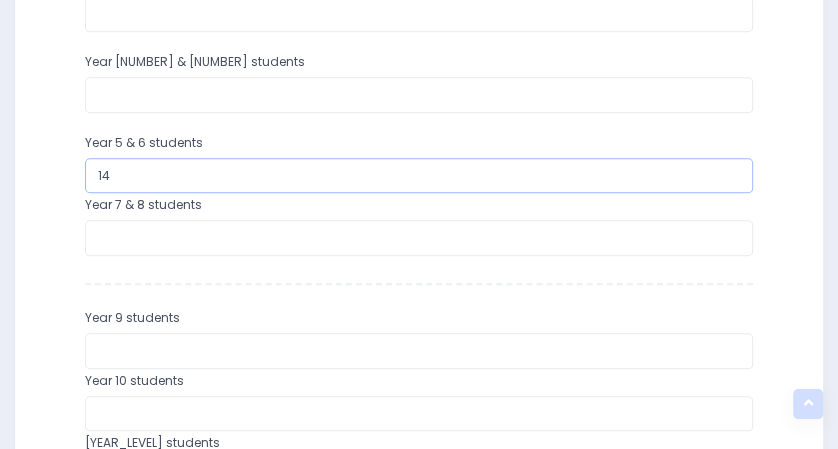 click on "14" at bounding box center [418, 176] 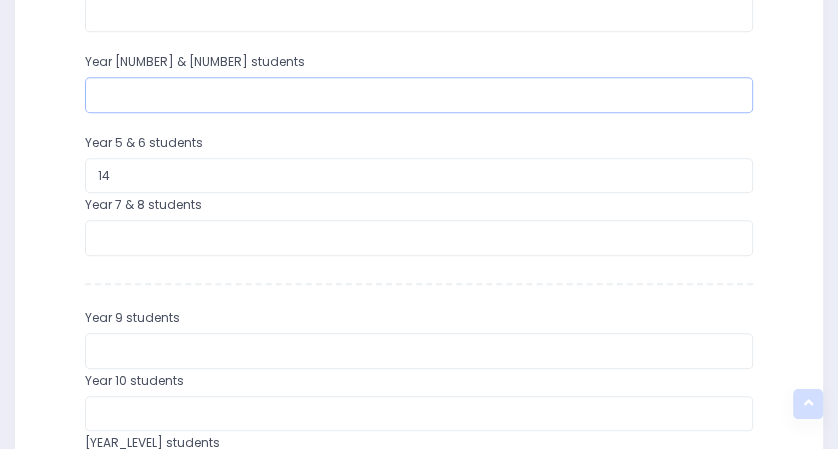 click on "[NUMBER]" at bounding box center [418, 95] 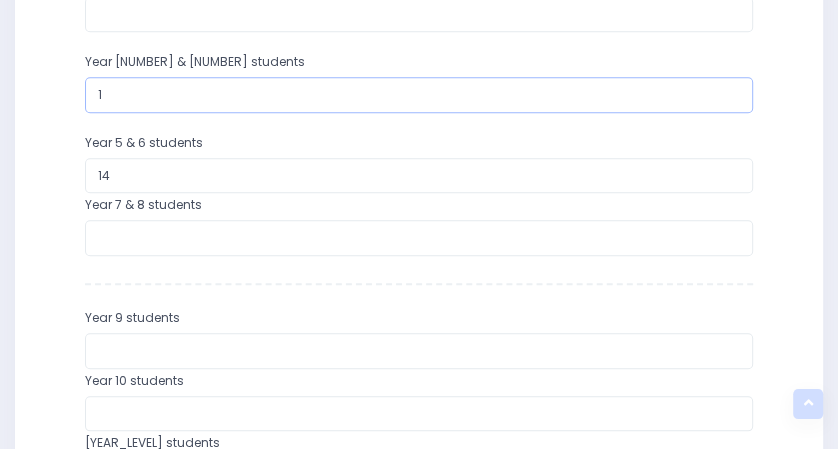 click on "1" at bounding box center (418, 95) 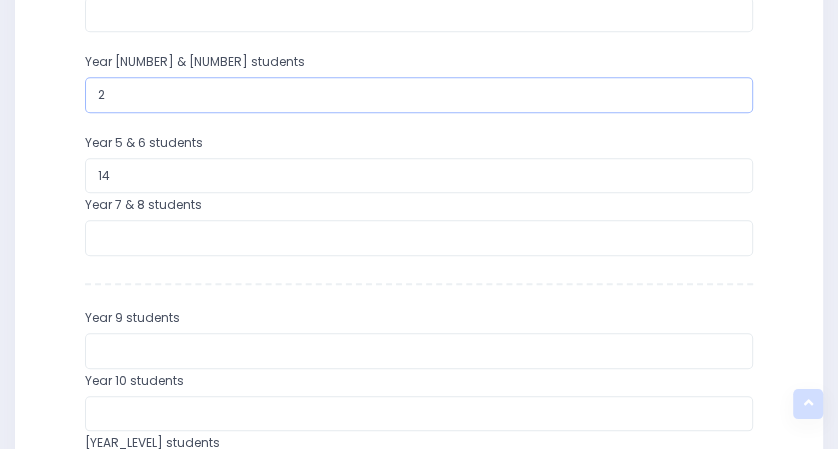 click on "2" at bounding box center [418, 95] 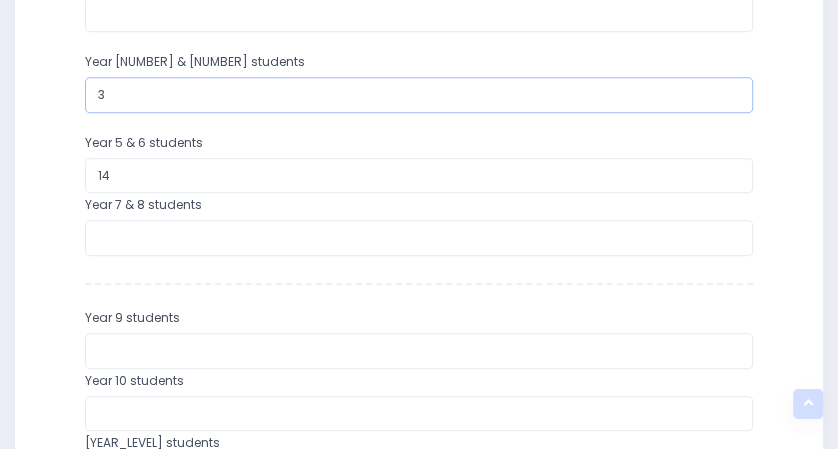 click on "3" at bounding box center [418, 95] 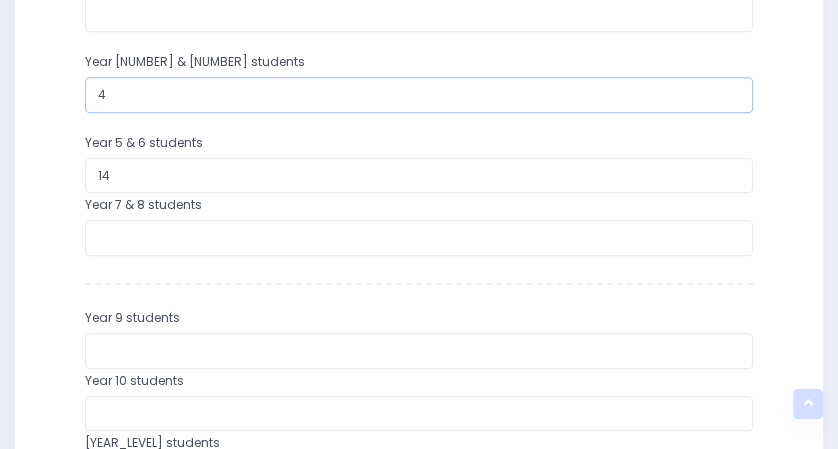click on "4" at bounding box center (418, 95) 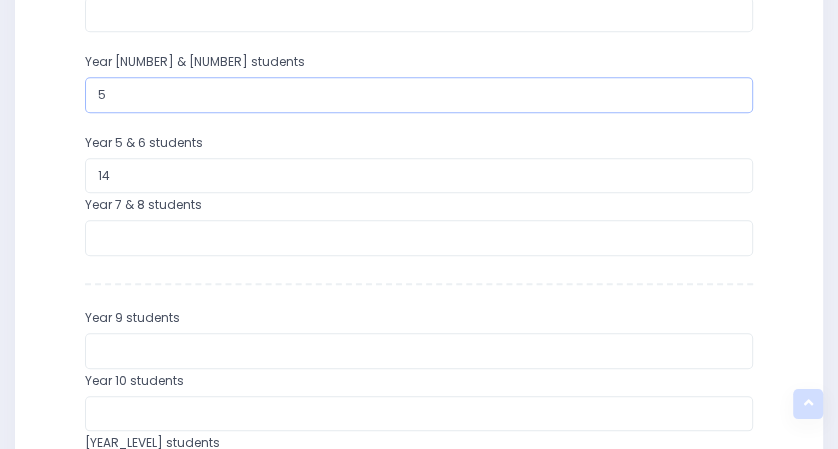click on "5" at bounding box center (418, 95) 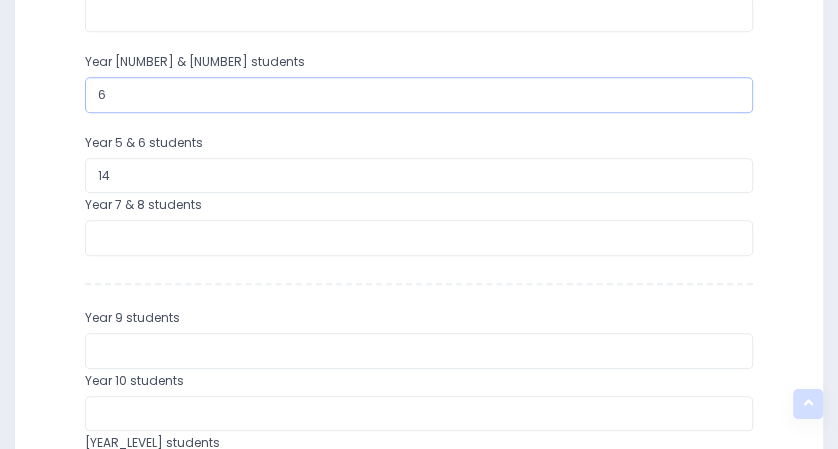 type on "6" 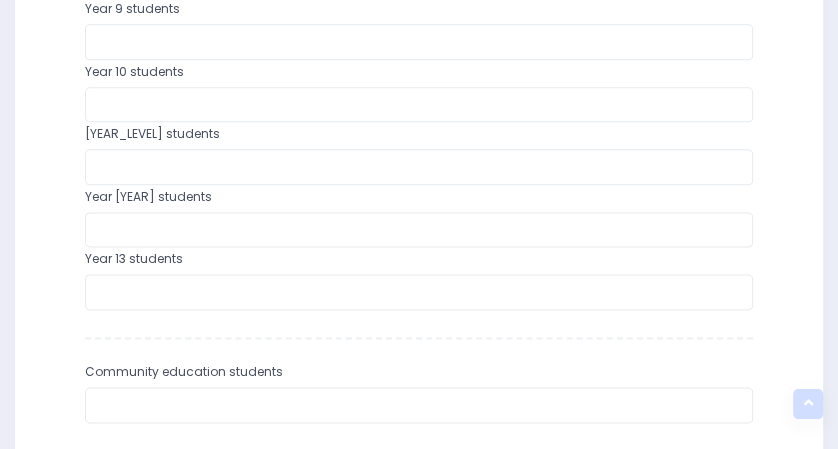 scroll, scrollTop: 1417, scrollLeft: 0, axis: vertical 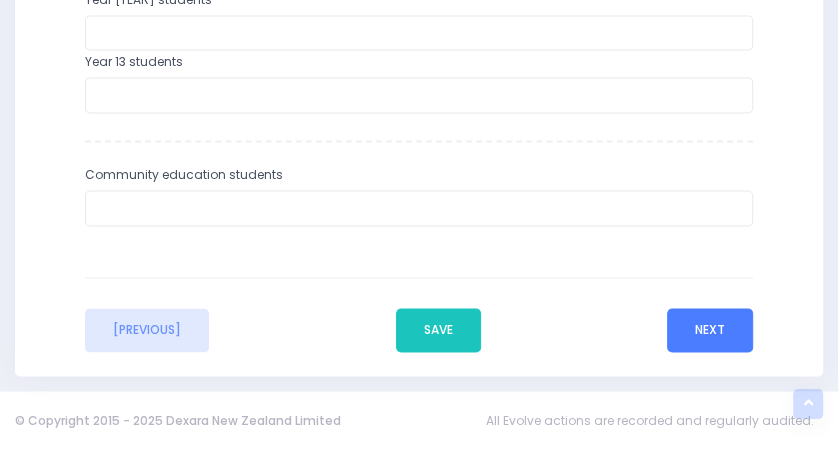 click on "Next" at bounding box center (710, 330) 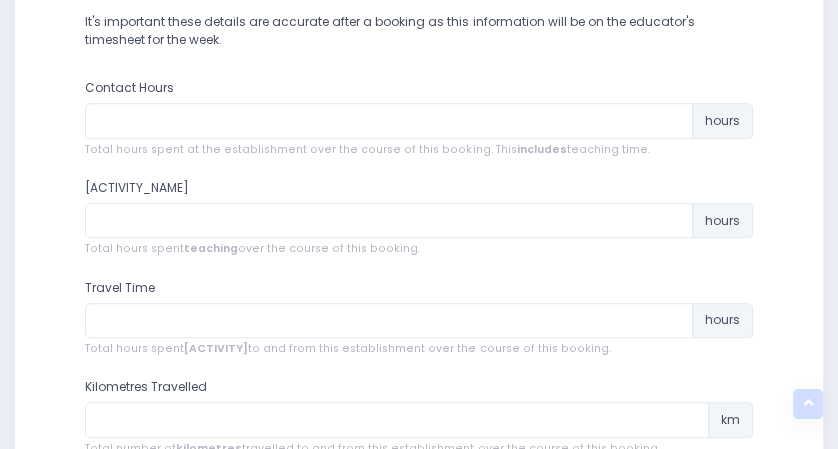 scroll, scrollTop: 764, scrollLeft: 0, axis: vertical 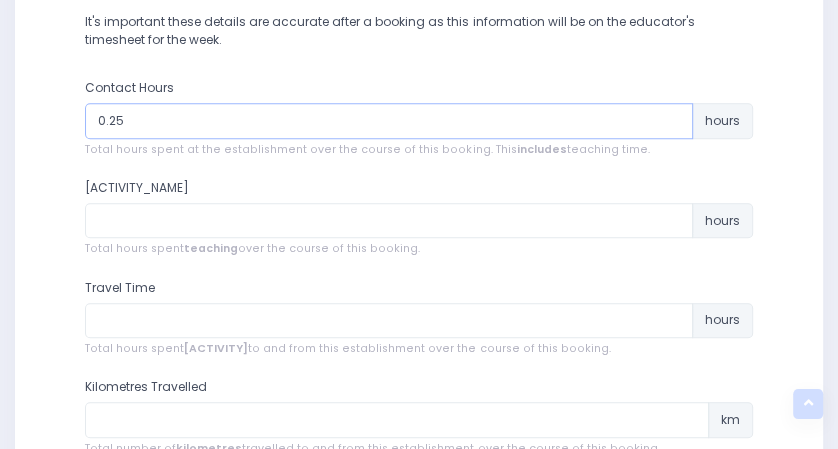 click on "0.25" at bounding box center [388, 121] 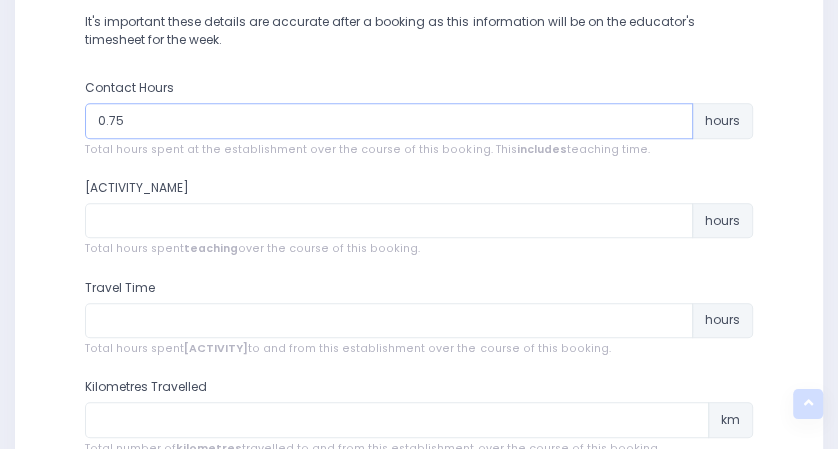 click on "0.75" at bounding box center (388, 121) 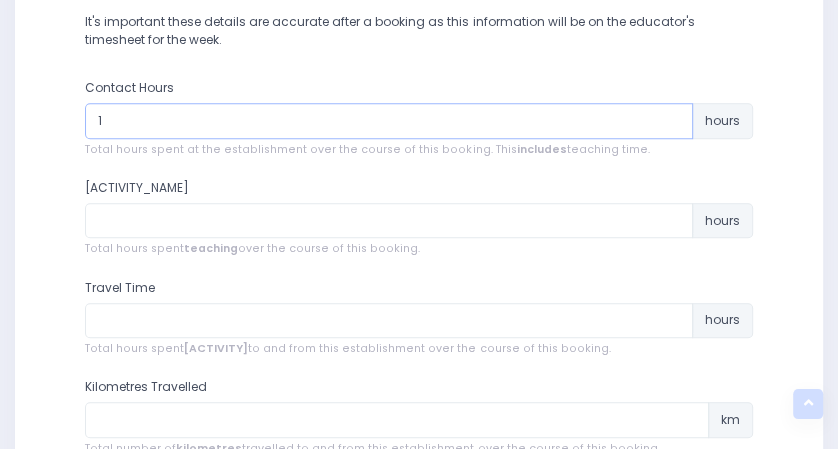 click on "1" at bounding box center [388, 121] 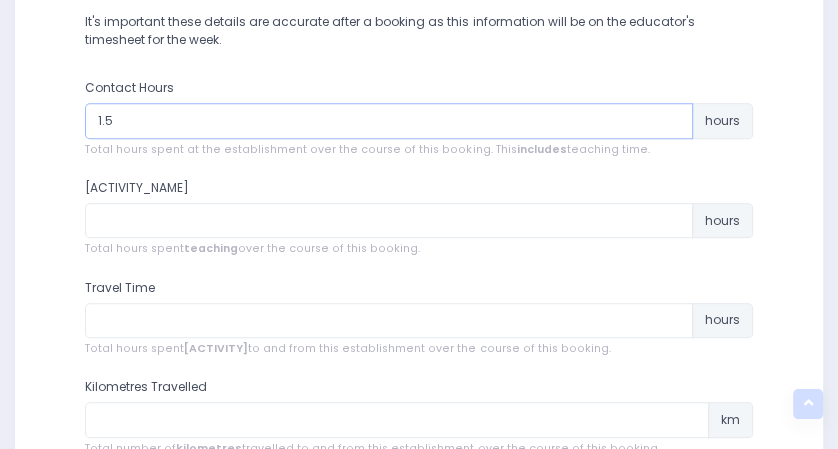 type on "1.5" 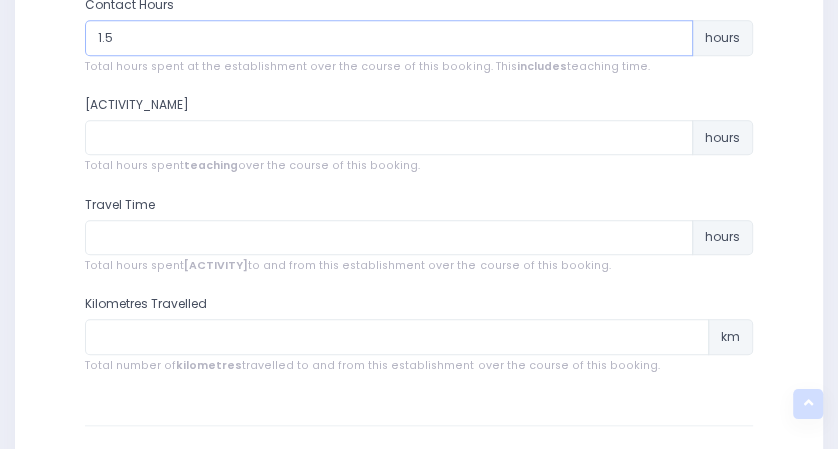 scroll, scrollTop: 853, scrollLeft: 0, axis: vertical 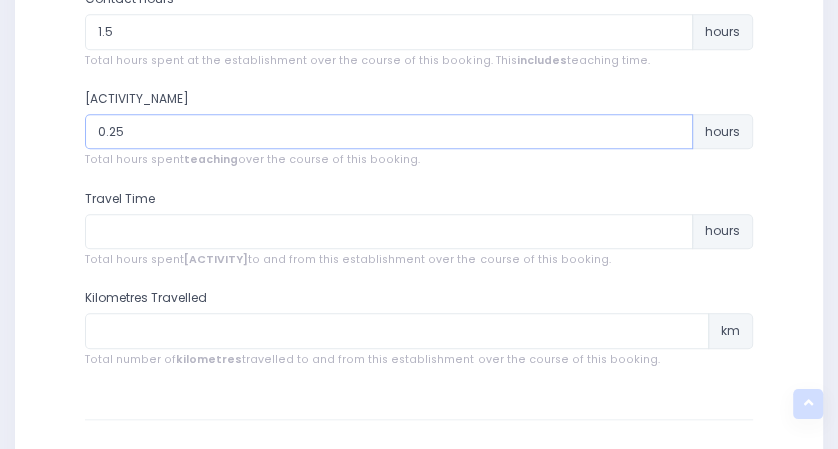 click on "0.25" at bounding box center (388, 132) 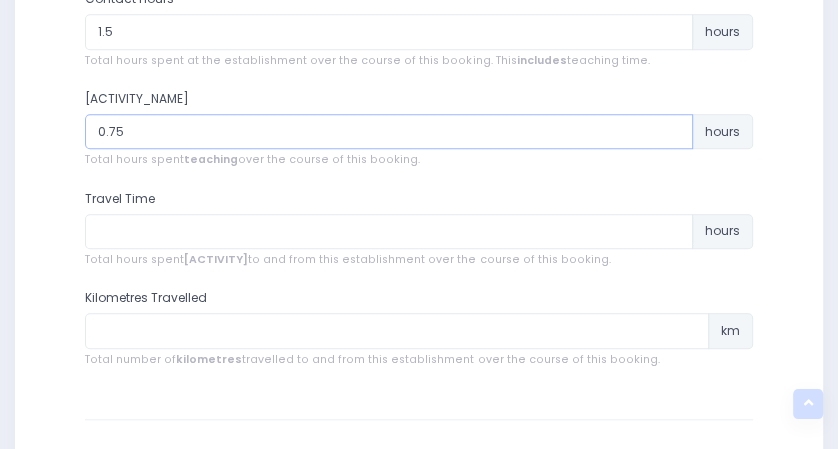 click on "0.75" at bounding box center (388, 132) 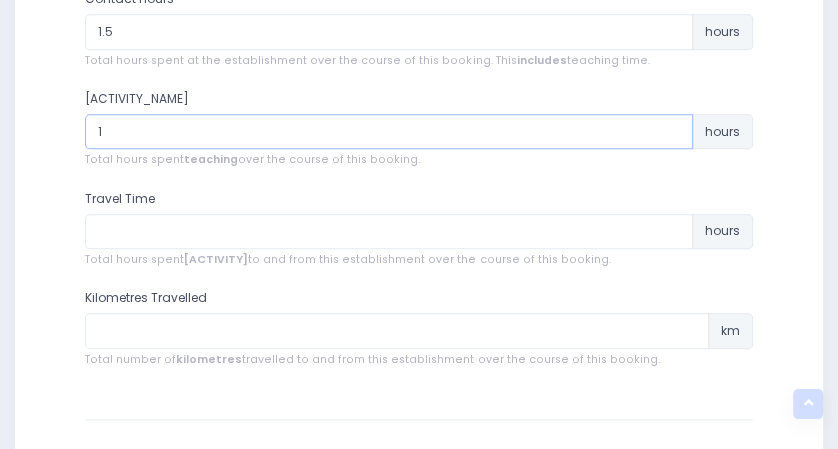 click on "1" at bounding box center [388, 132] 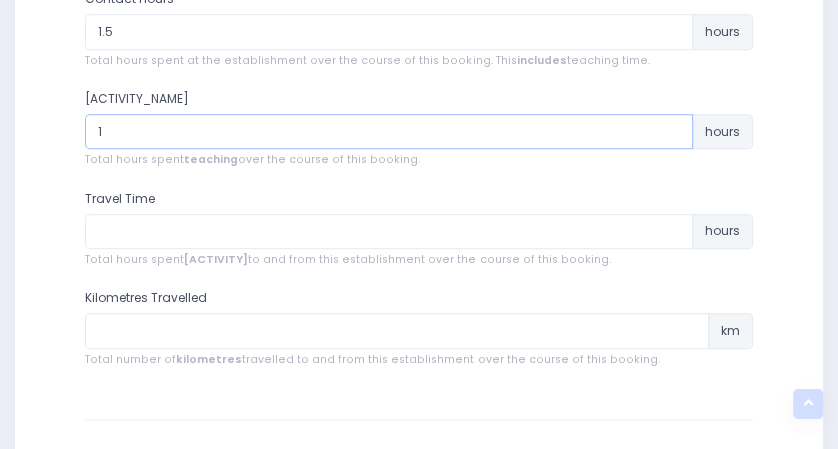 type on "[NUMBER]" 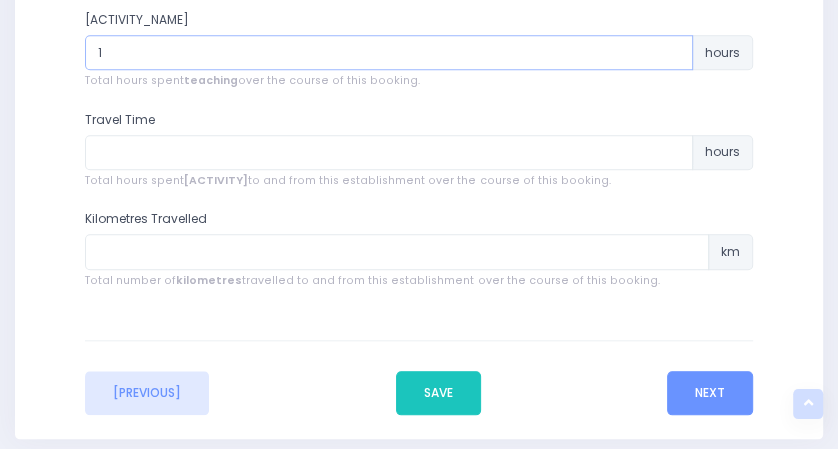 scroll, scrollTop: 933, scrollLeft: 0, axis: vertical 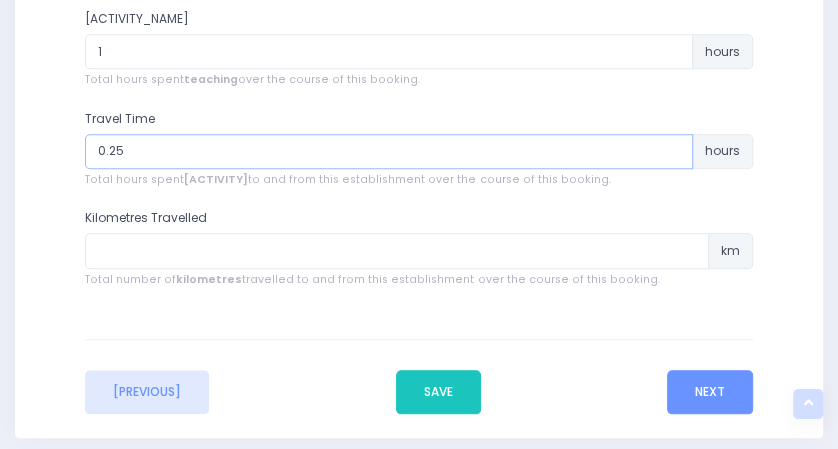 click on "0.25" at bounding box center [388, 152] 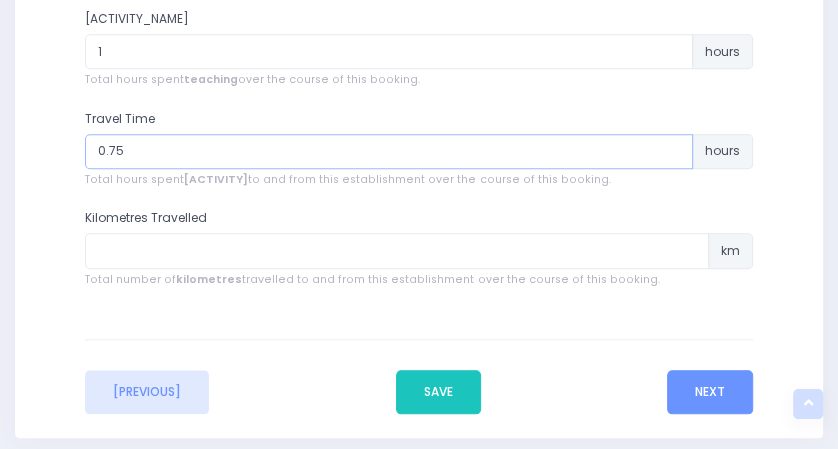 click on "0.75" at bounding box center [388, 152] 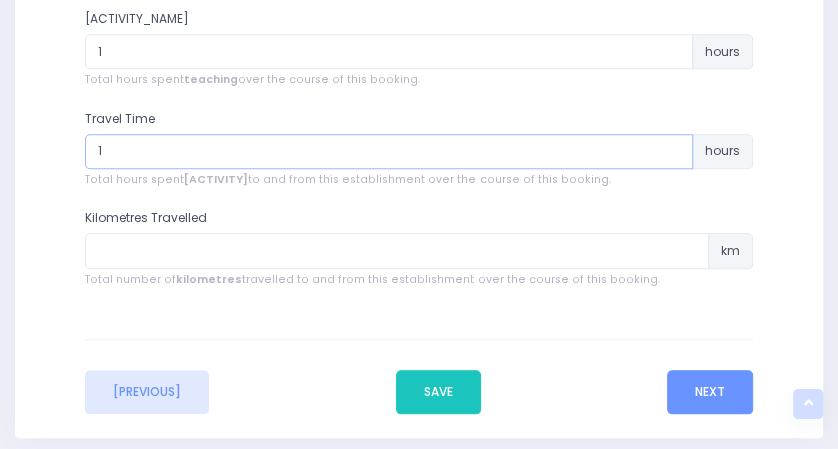 click on "1" at bounding box center (388, 152) 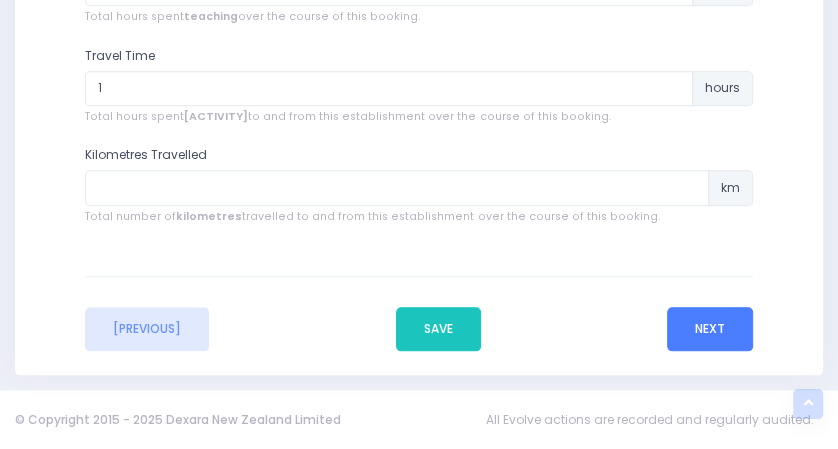 click on "Next" at bounding box center (710, 329) 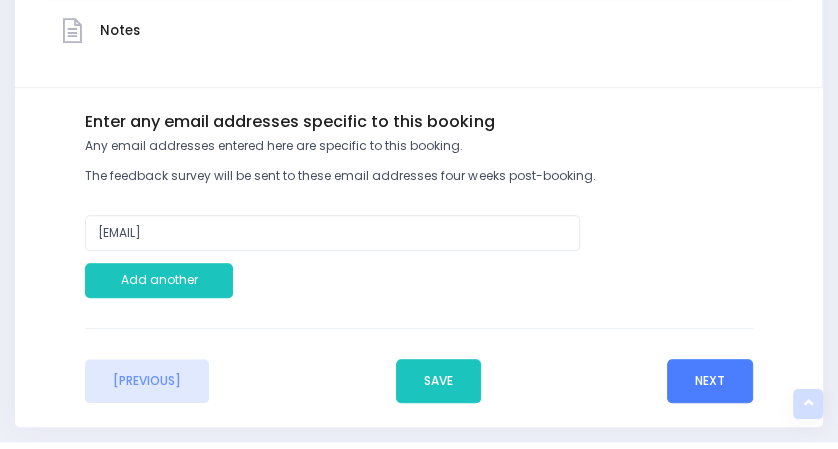 scroll, scrollTop: 611, scrollLeft: 0, axis: vertical 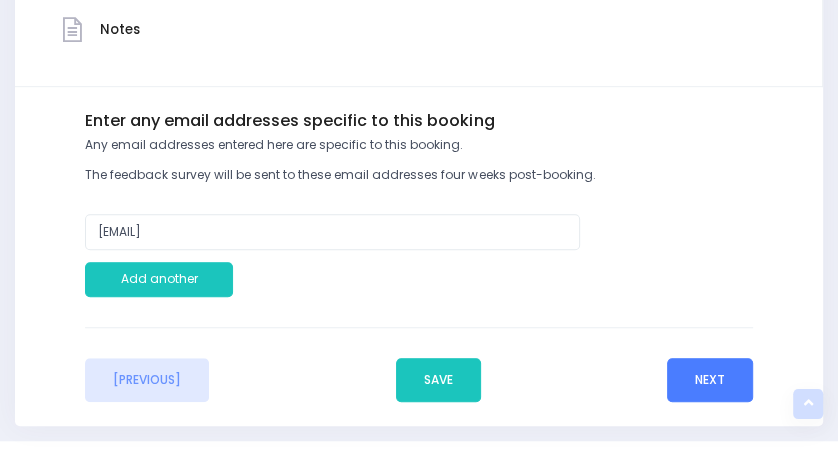 click on "Next" at bounding box center (710, 380) 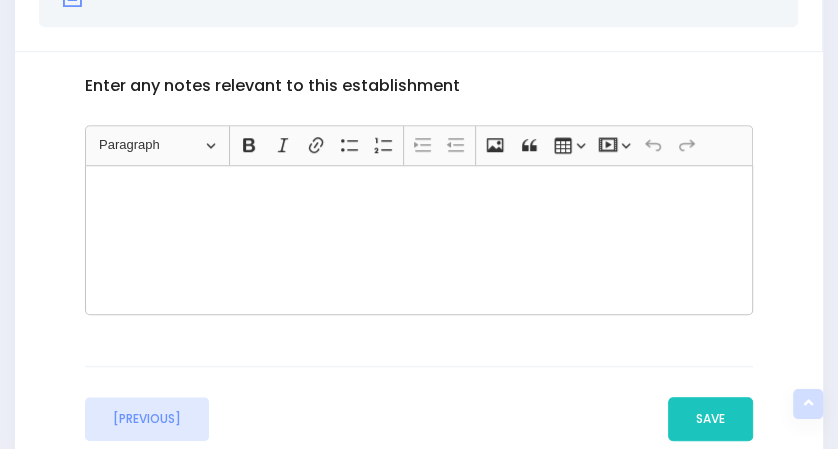 scroll, scrollTop: 735, scrollLeft: 0, axis: vertical 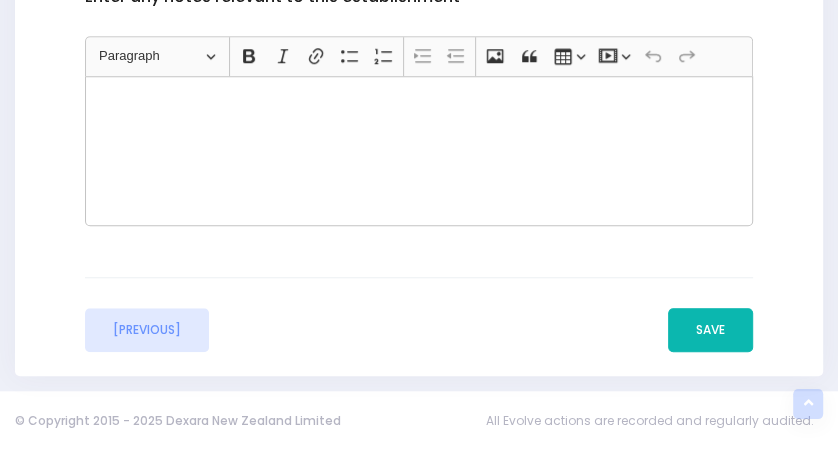 click on "Save" at bounding box center (710, 330) 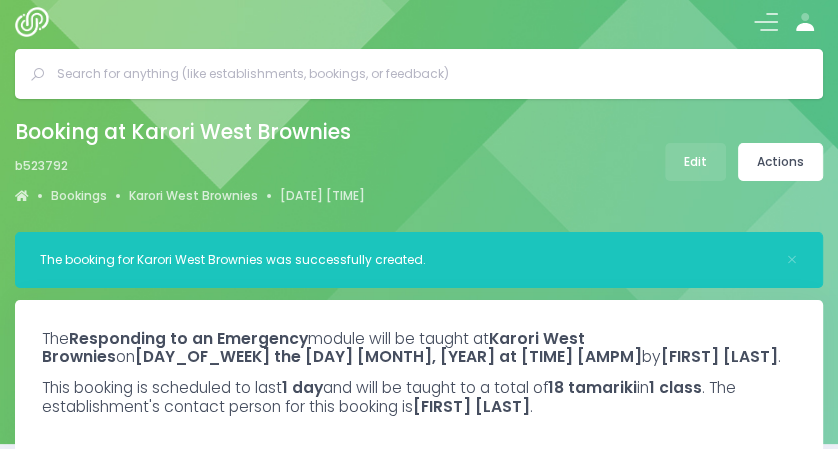 scroll, scrollTop: 0, scrollLeft: 0, axis: both 